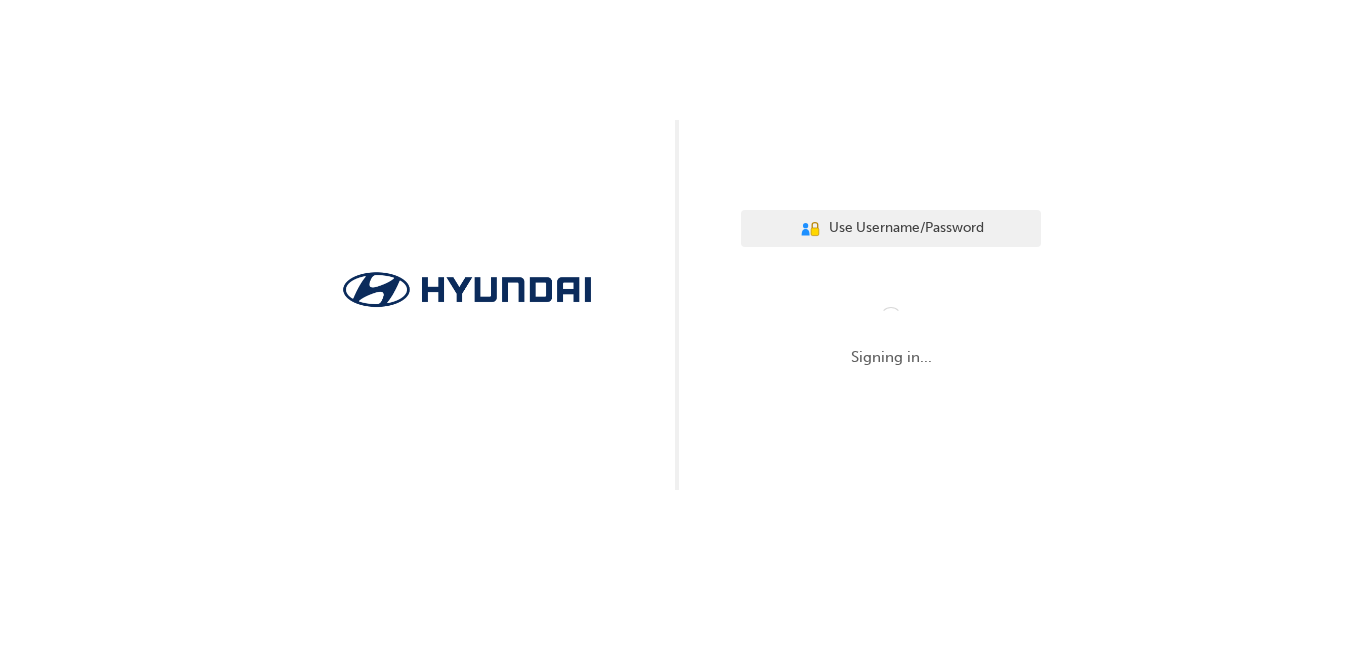 scroll, scrollTop: 0, scrollLeft: 0, axis: both 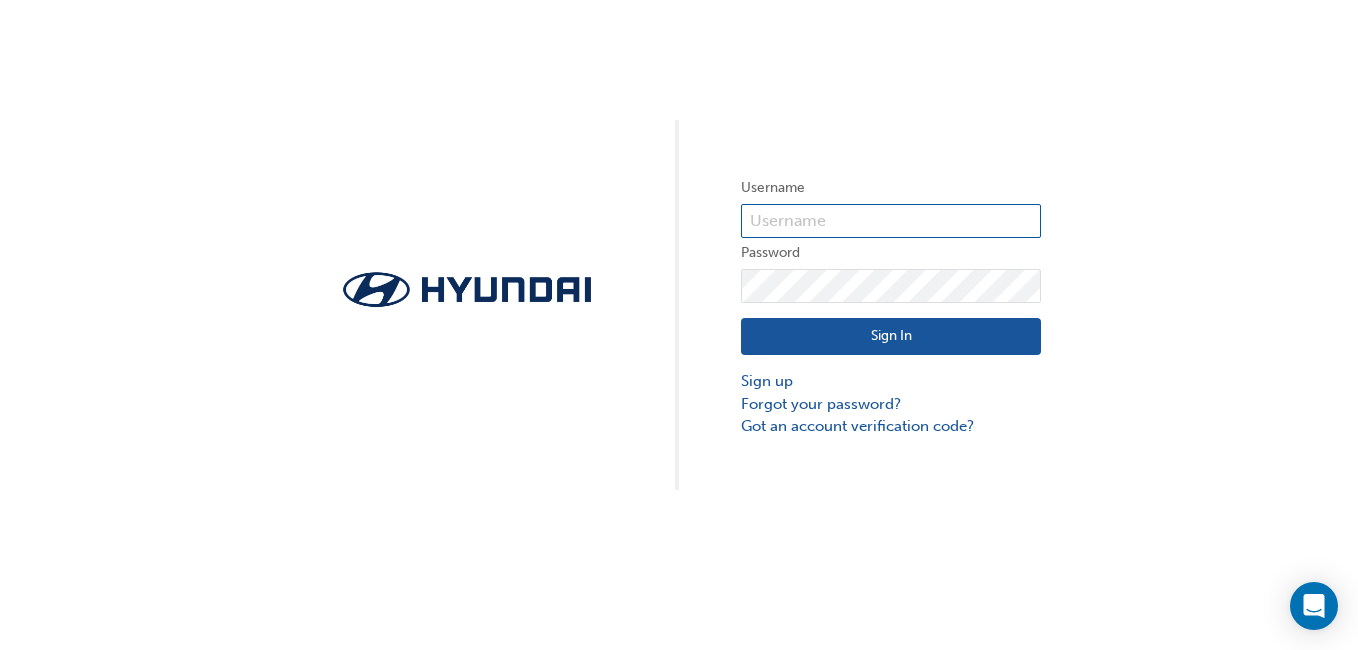 type on "[NUMBER]" 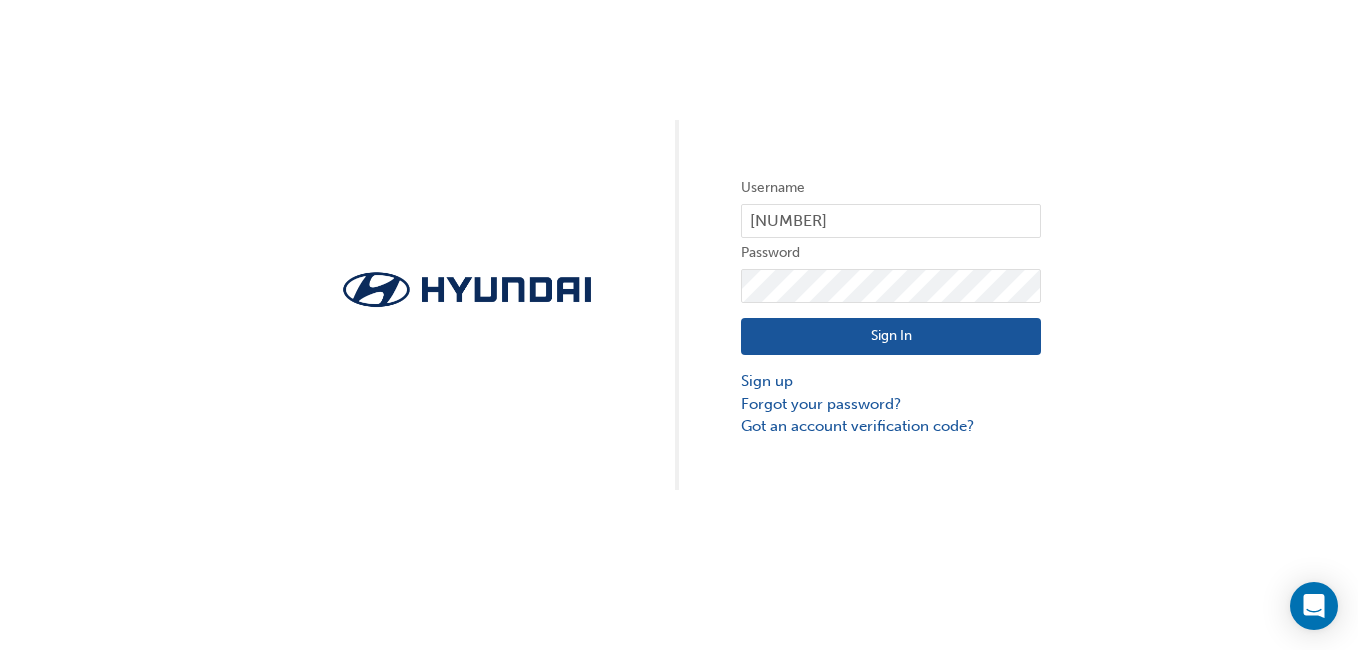 click on "Sign In" at bounding box center (891, 337) 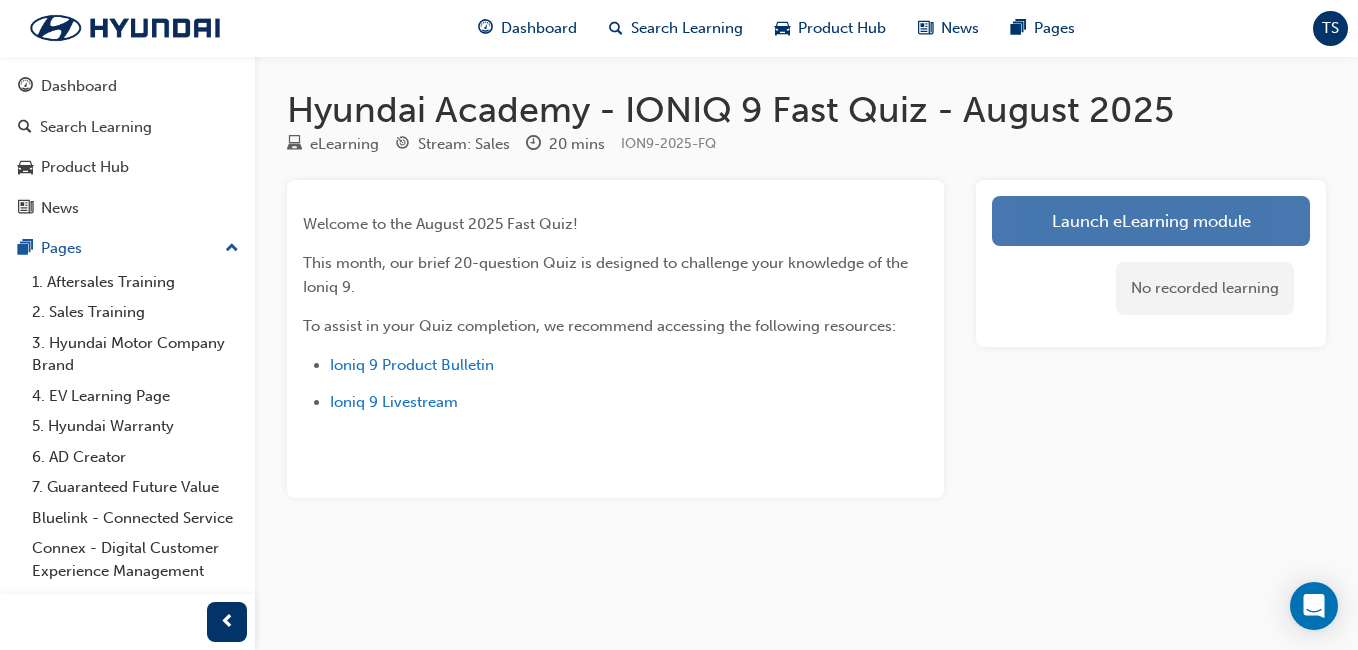 click on "Launch eLearning module" at bounding box center [1151, 221] 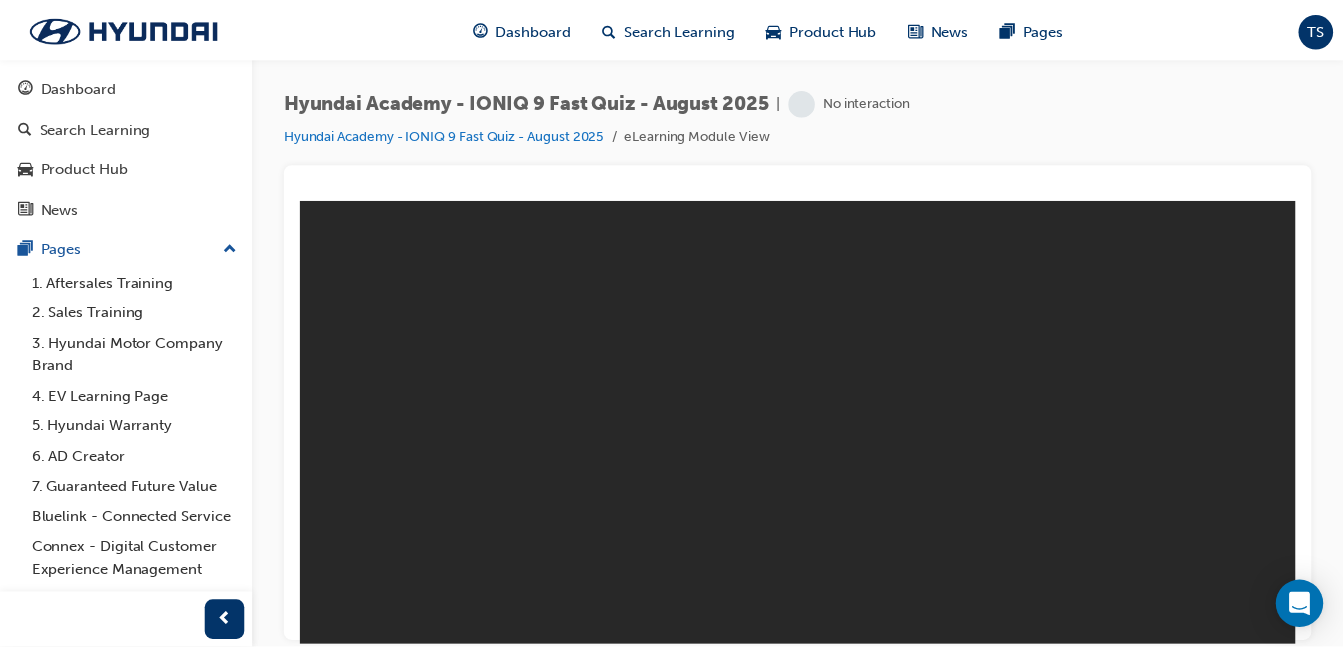 scroll, scrollTop: 0, scrollLeft: 0, axis: both 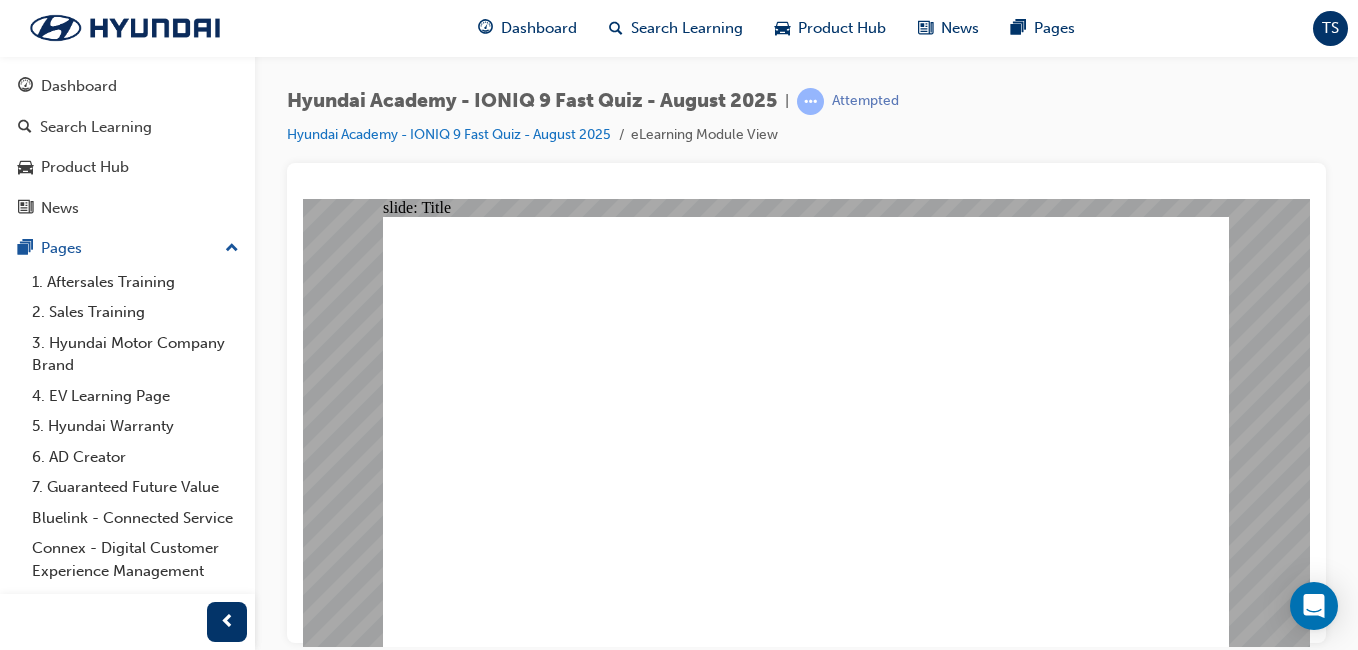 click 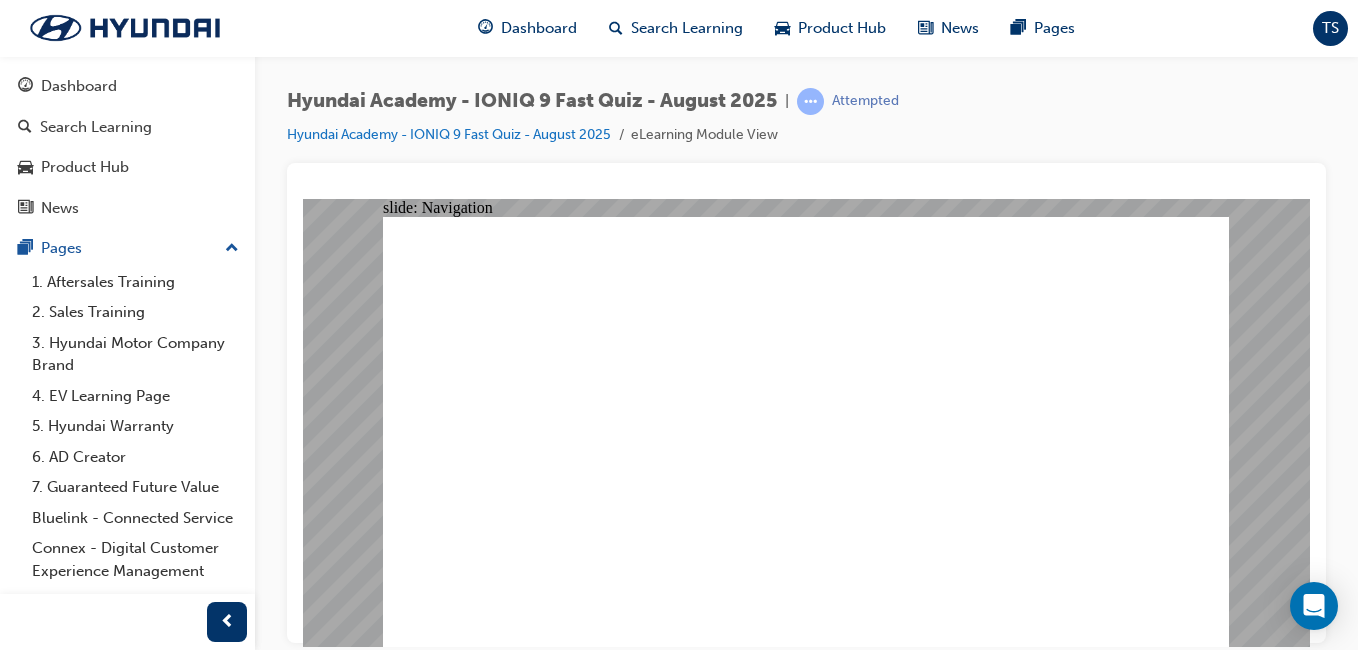click 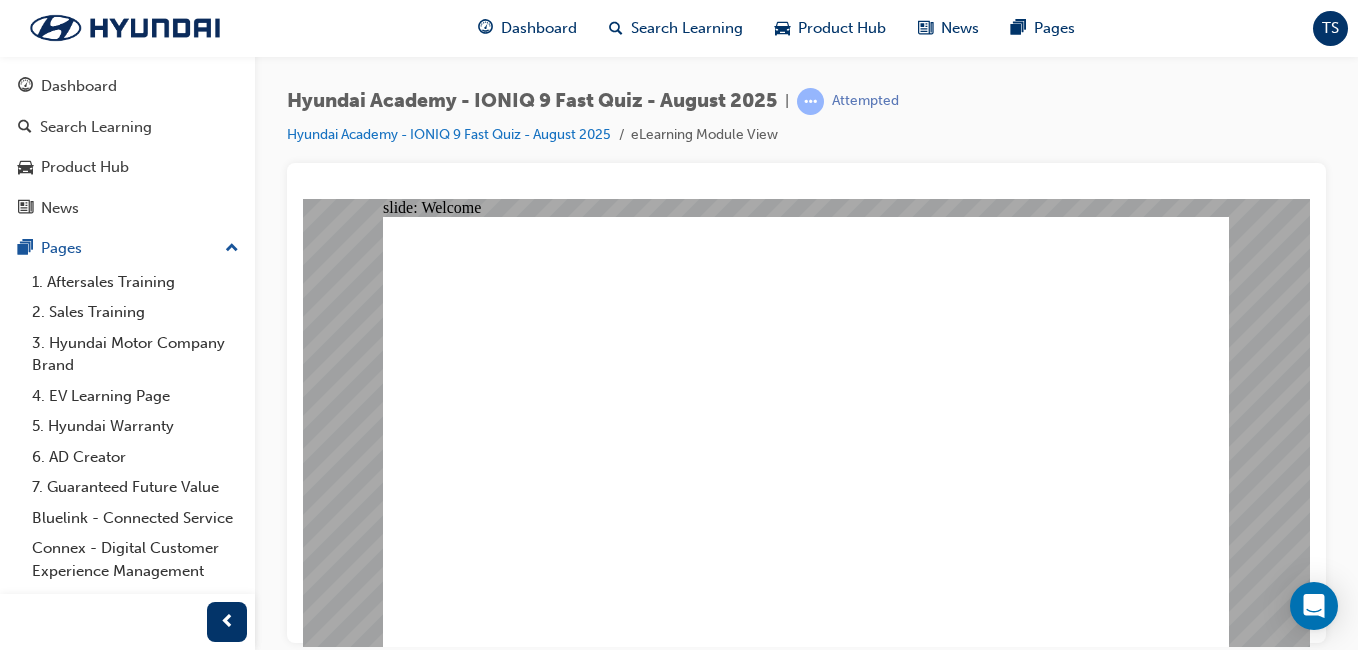 click 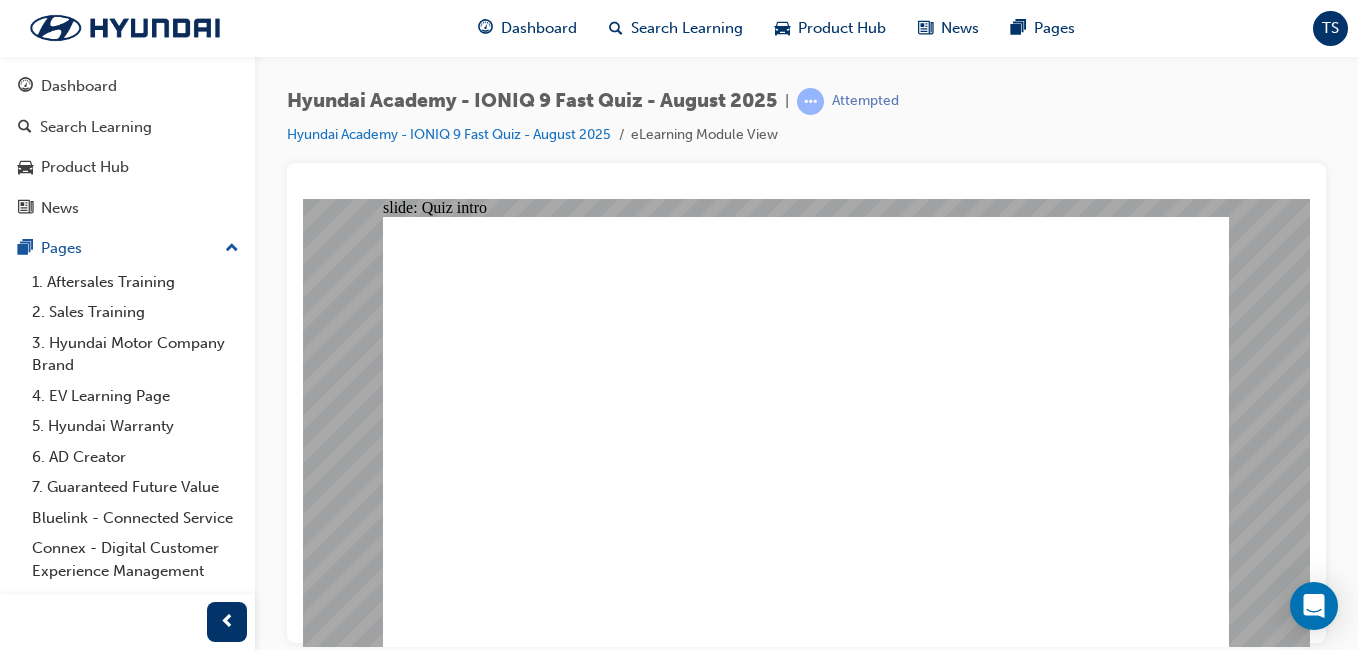 click 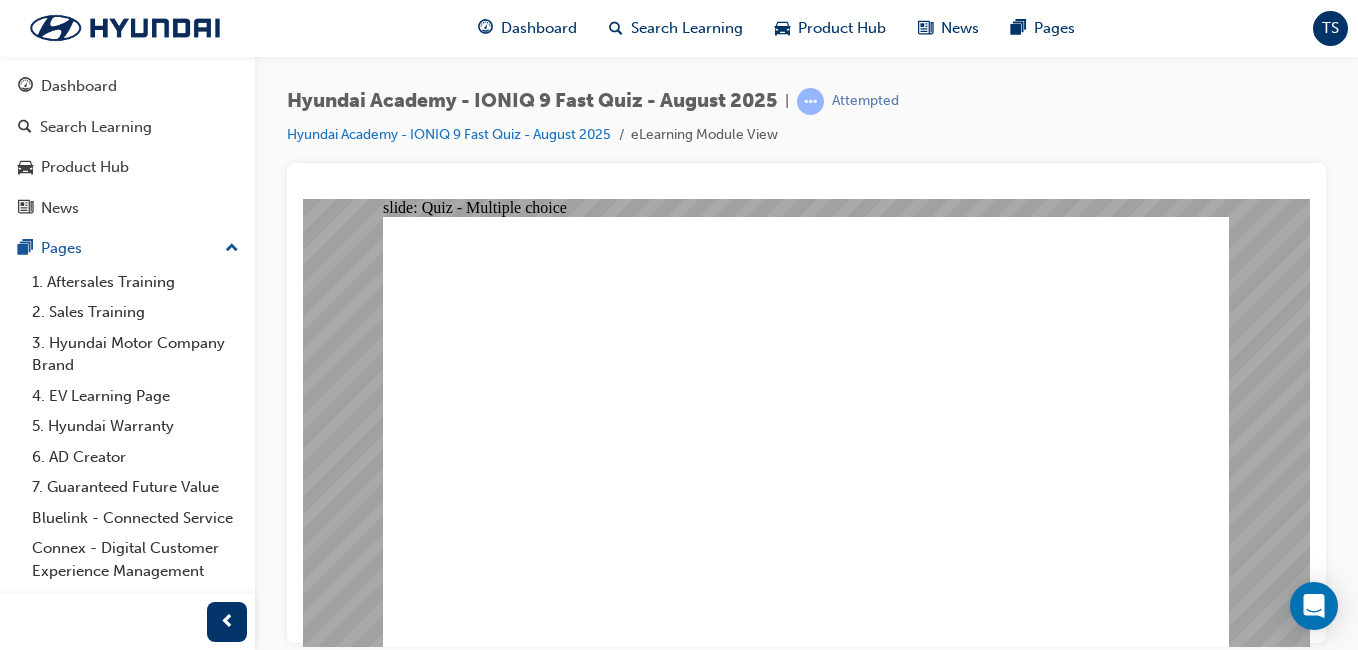 click on "Hyundai Academy - IONIQ 9 Fast Quiz - [MONTH] [YEAR] | Attempted Hyundai Academy - IONIQ 9 Fast Quiz - [MONTH] [YEAR] eLearning Module View" at bounding box center (806, 125) 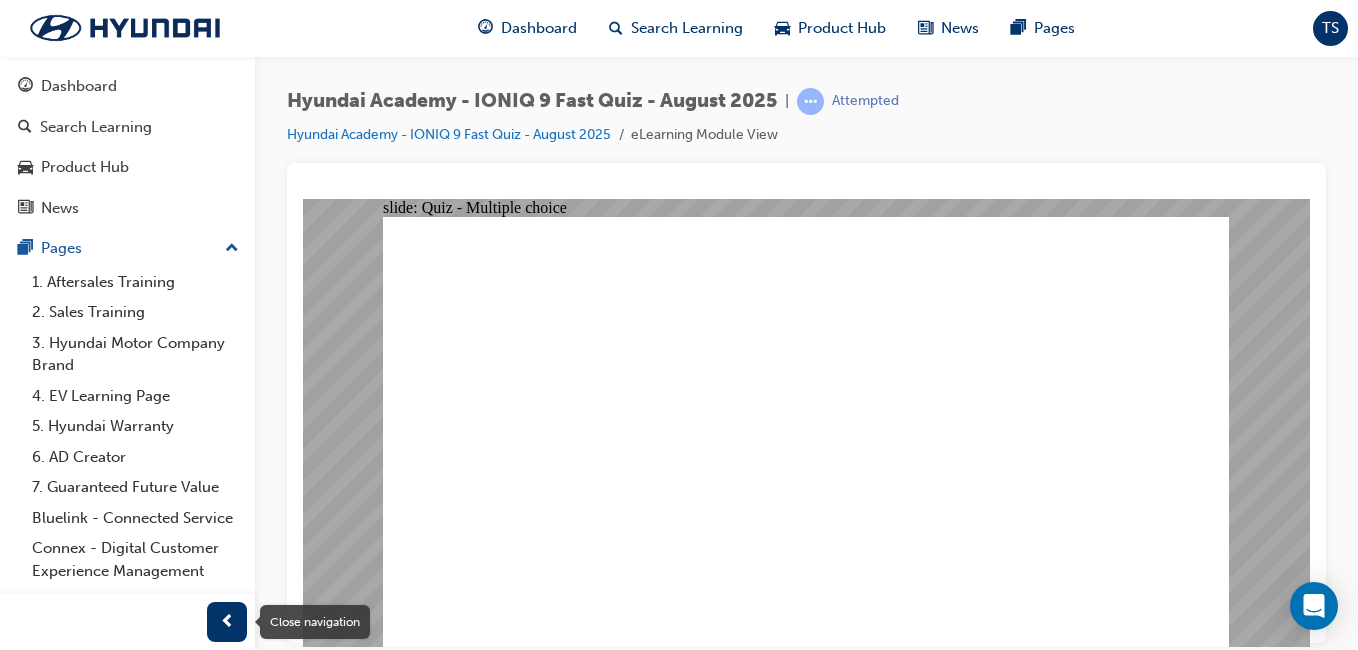 click at bounding box center [227, 622] 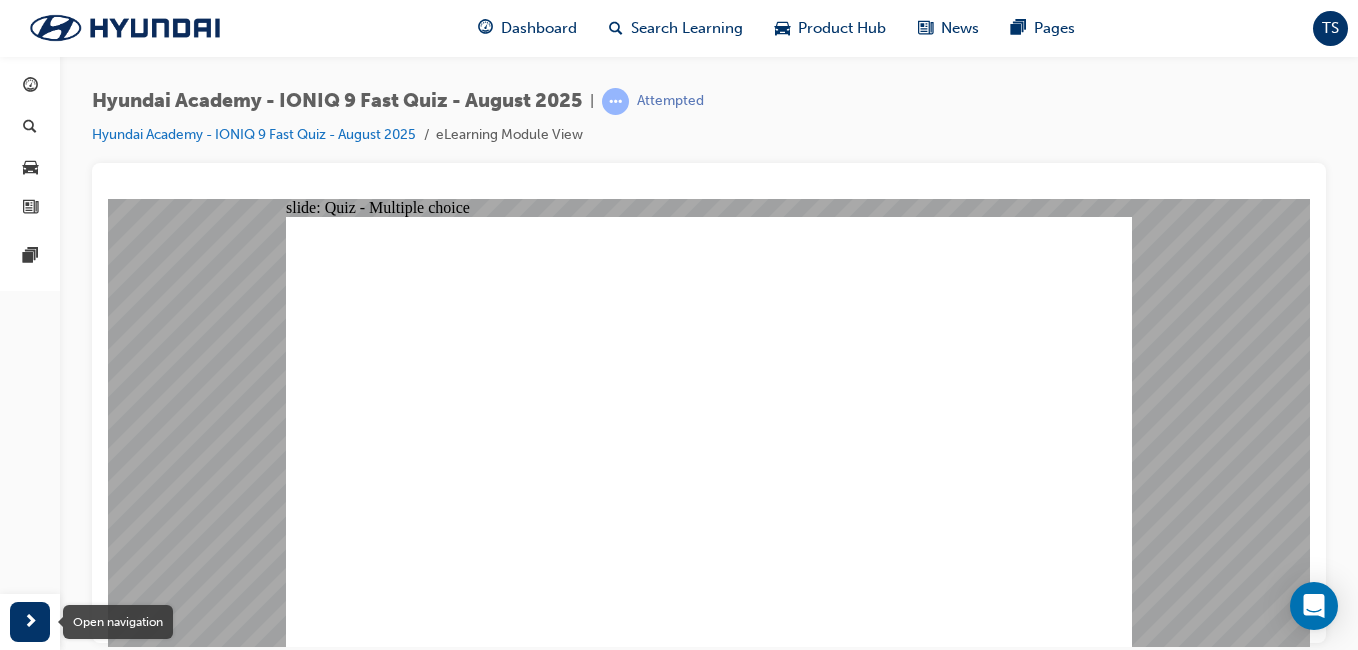 click at bounding box center (30, 622) 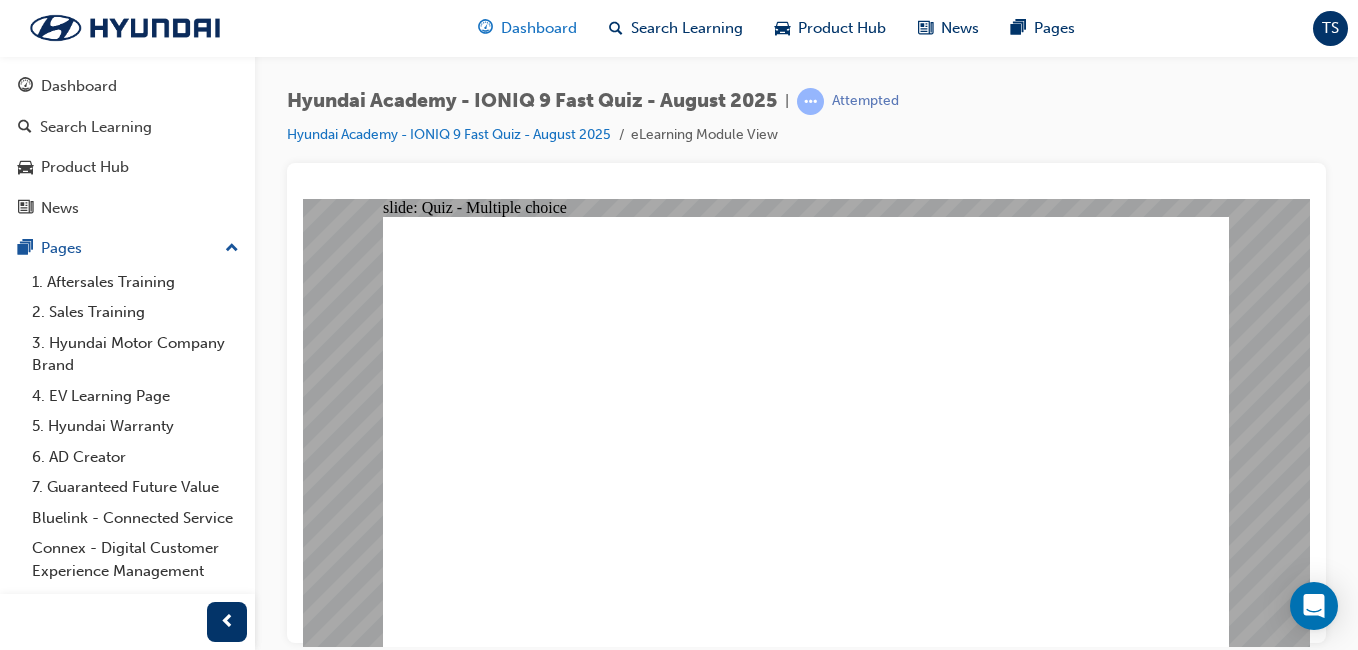 click on "Dashboard" at bounding box center [539, 28] 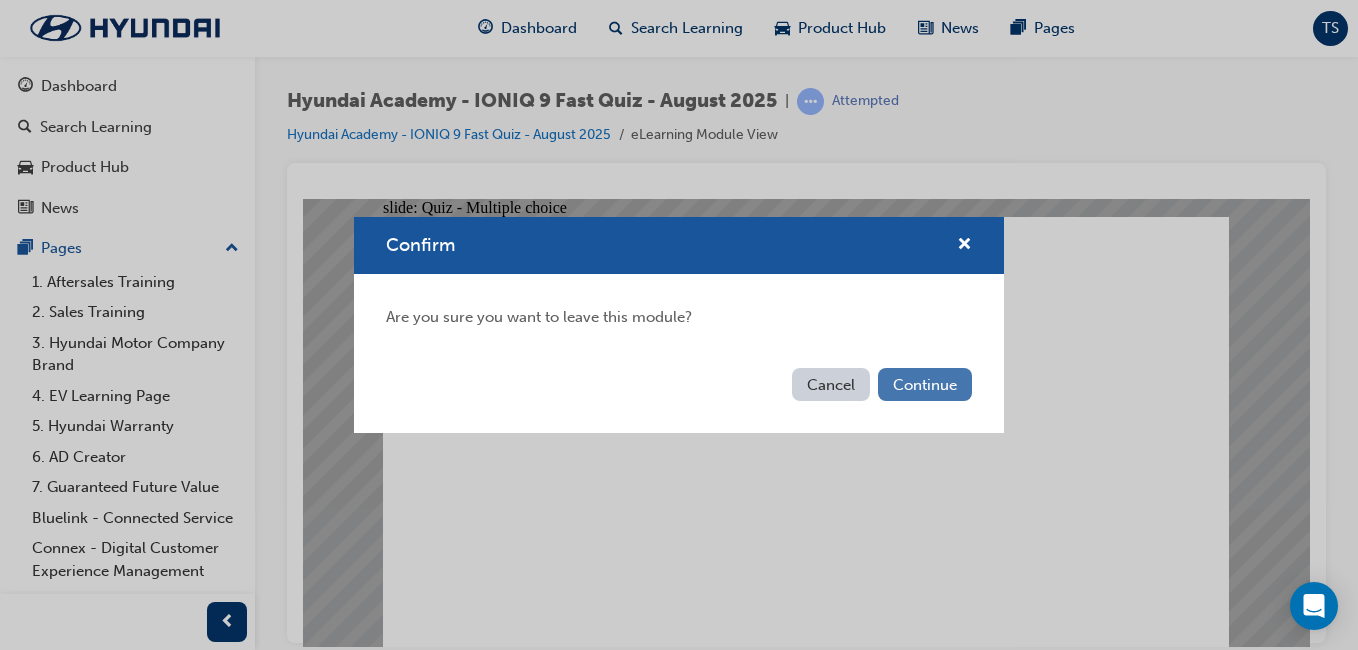 click on "Continue" at bounding box center (925, 384) 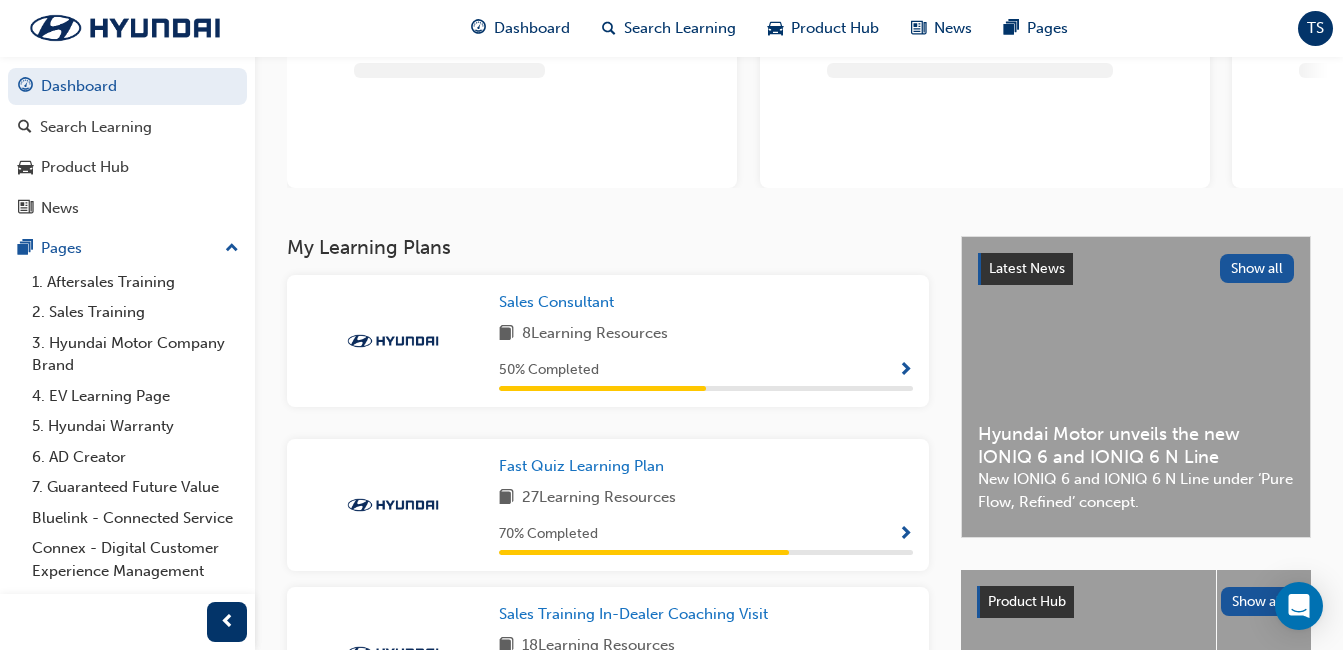 scroll, scrollTop: 200, scrollLeft: 0, axis: vertical 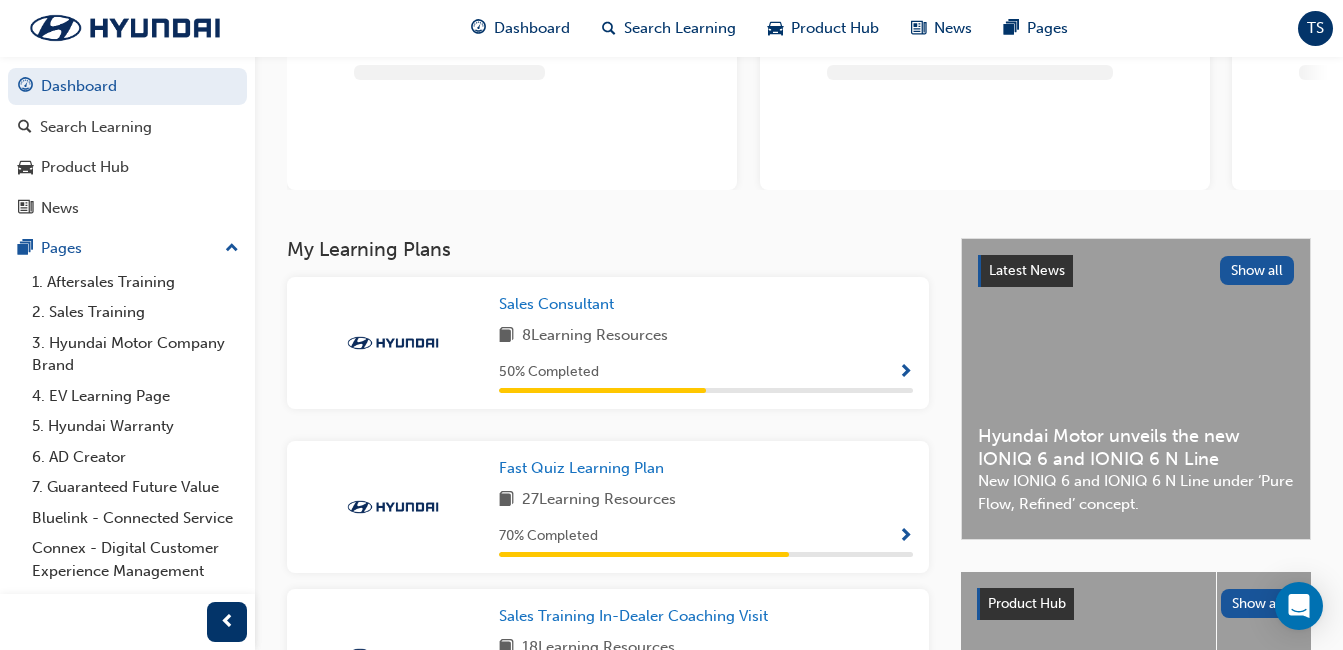 click at bounding box center [905, 373] 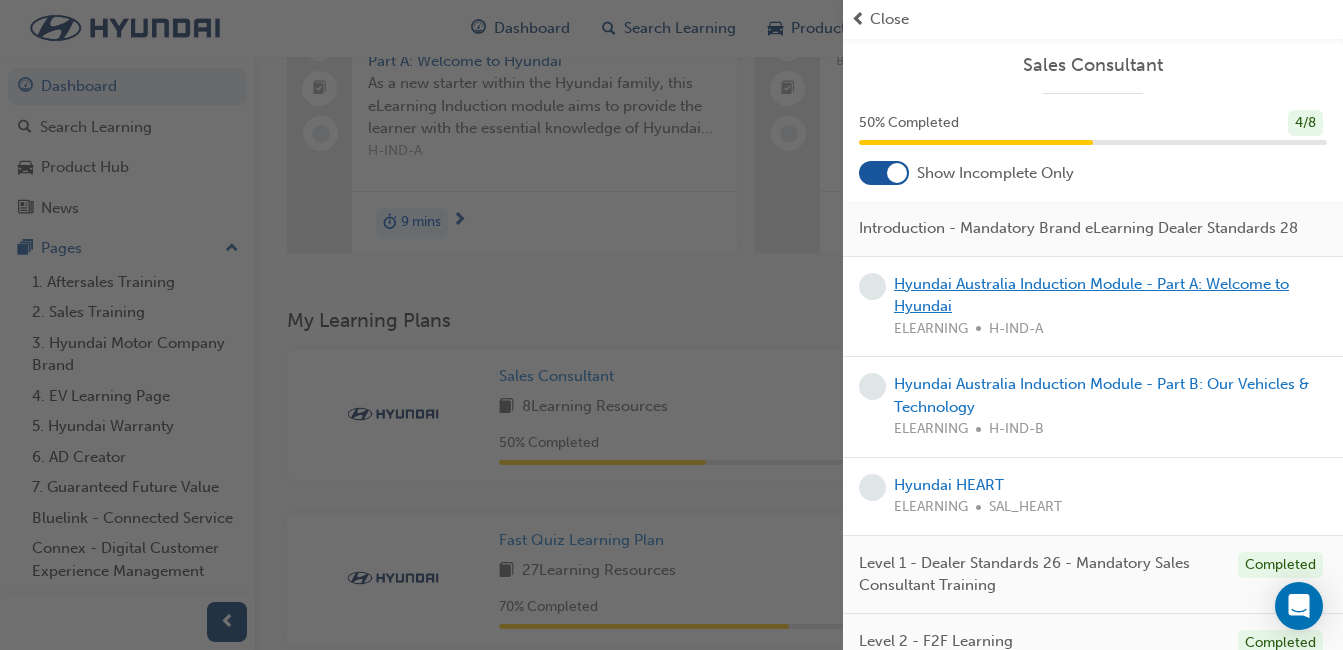 scroll, scrollTop: 179, scrollLeft: 0, axis: vertical 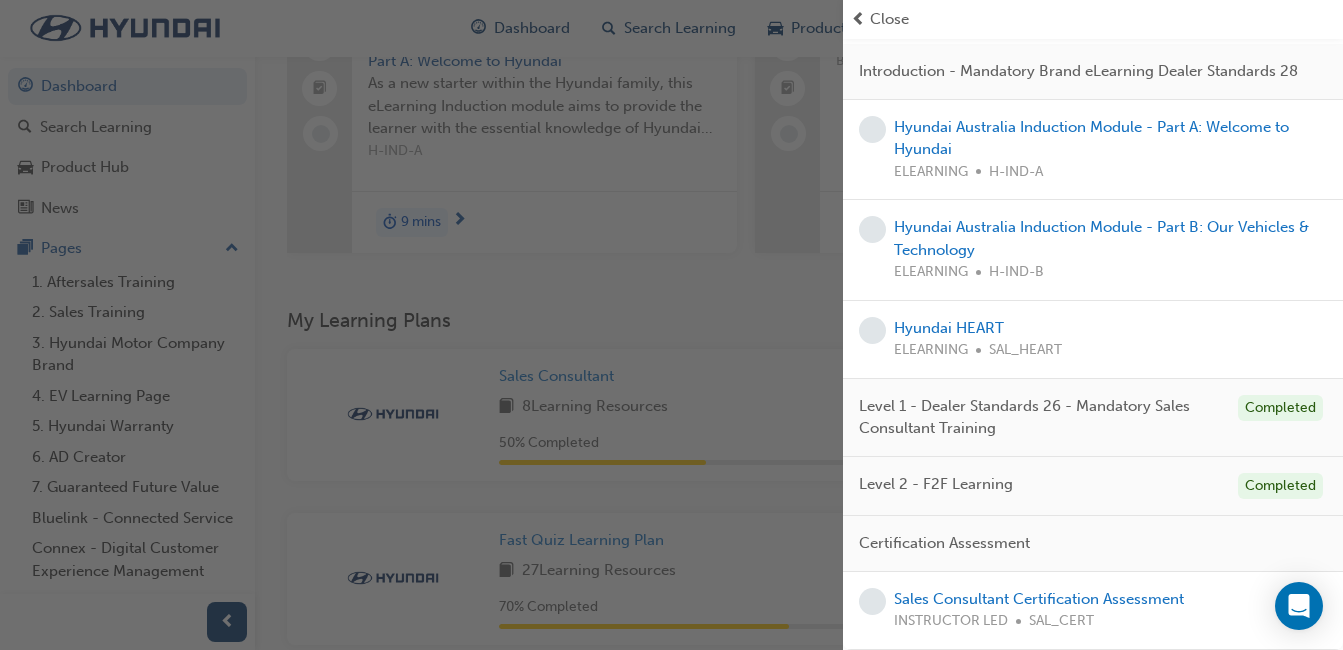 click at bounding box center [421, 325] 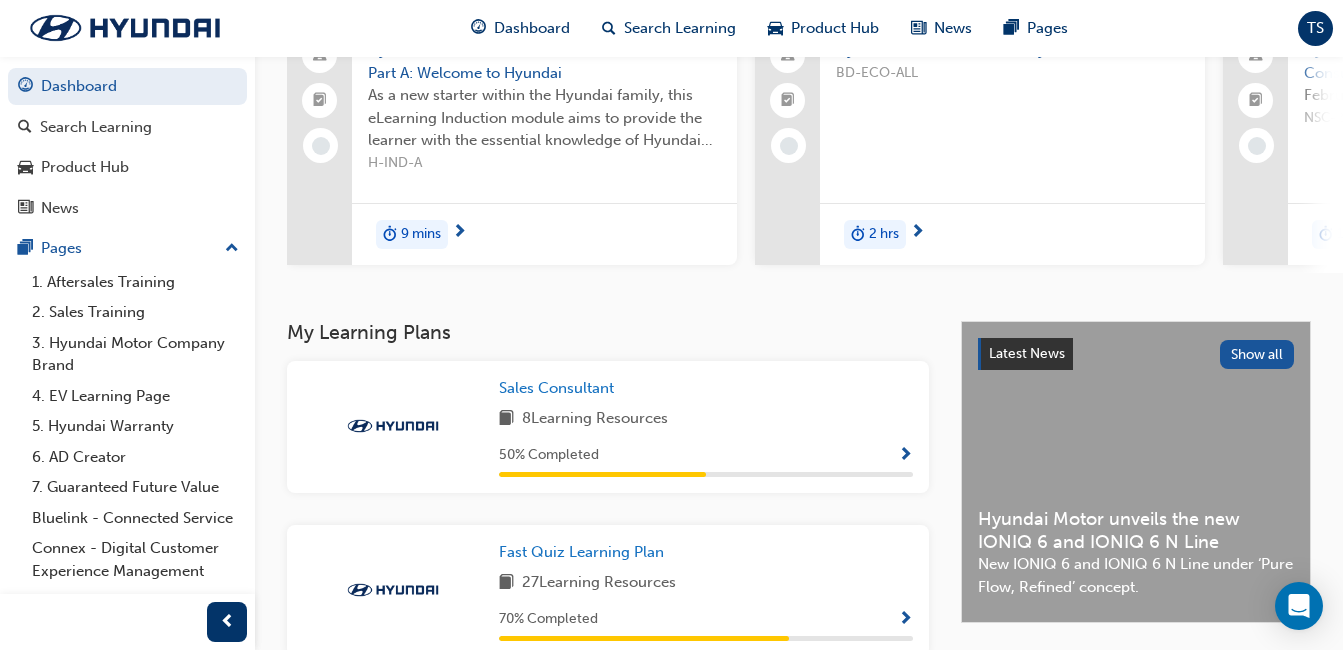 scroll, scrollTop: 0, scrollLeft: 0, axis: both 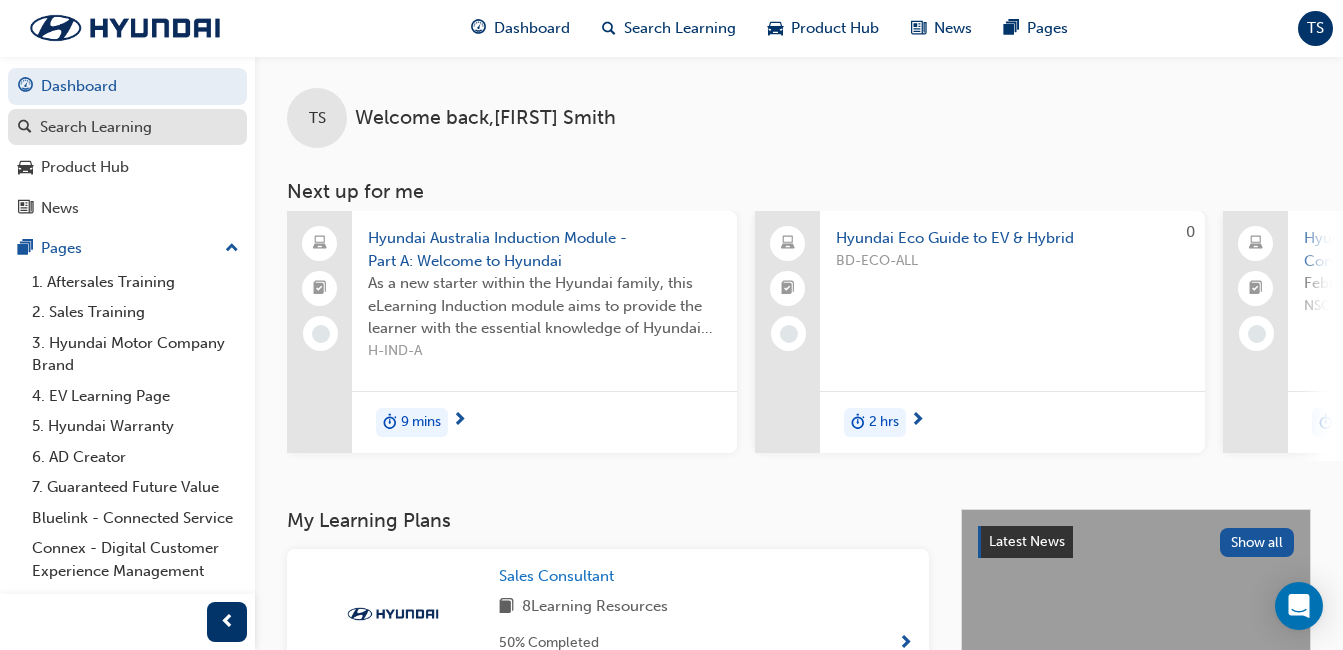 click on "Search Learning" at bounding box center (127, 127) 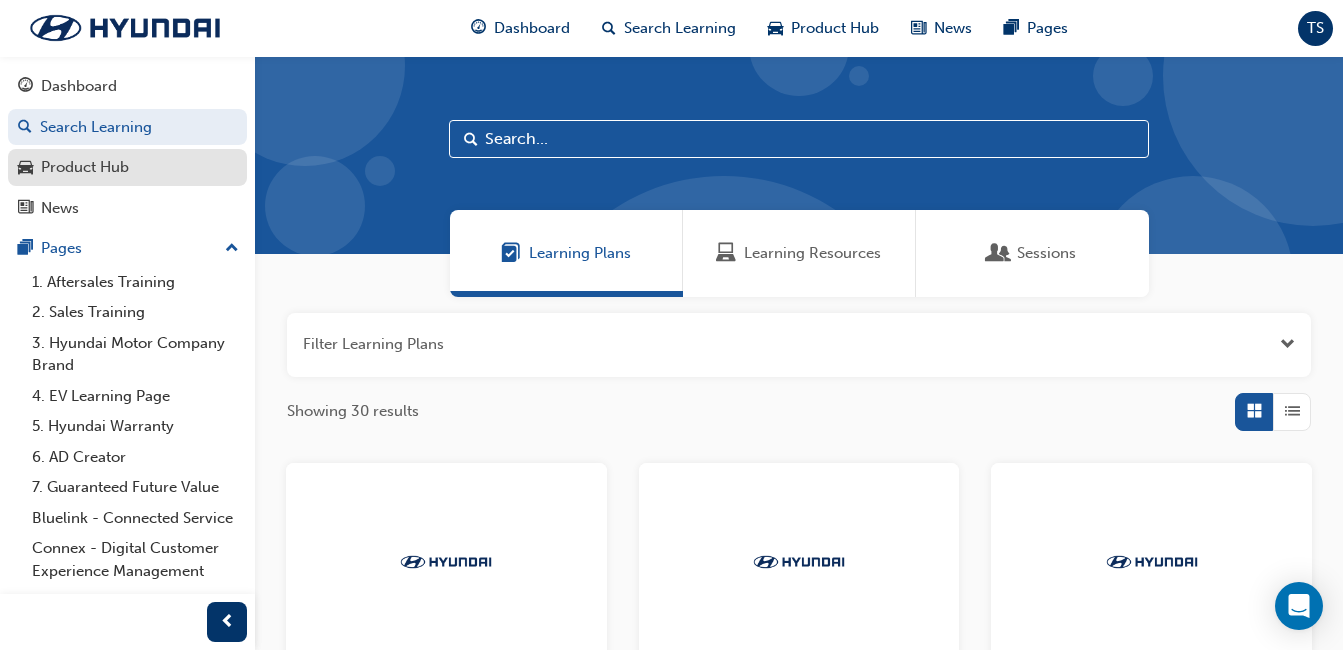 click on "Product Hub" at bounding box center (85, 167) 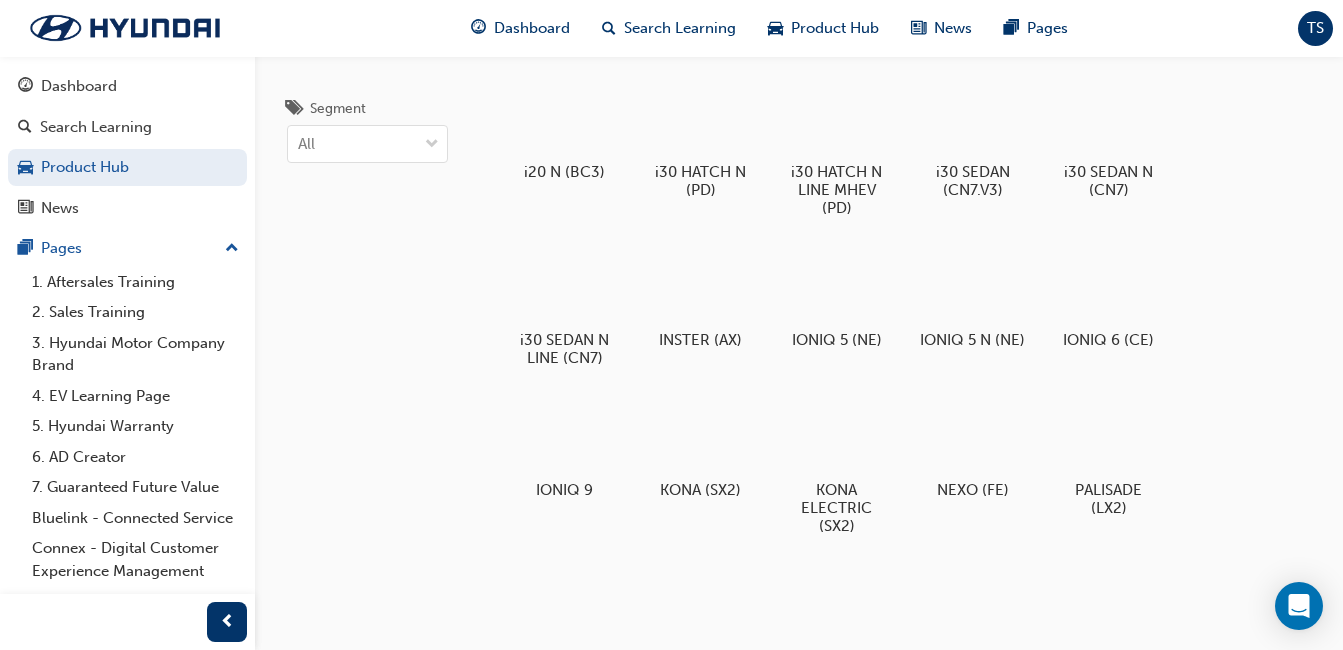 scroll, scrollTop: 0, scrollLeft: 0, axis: both 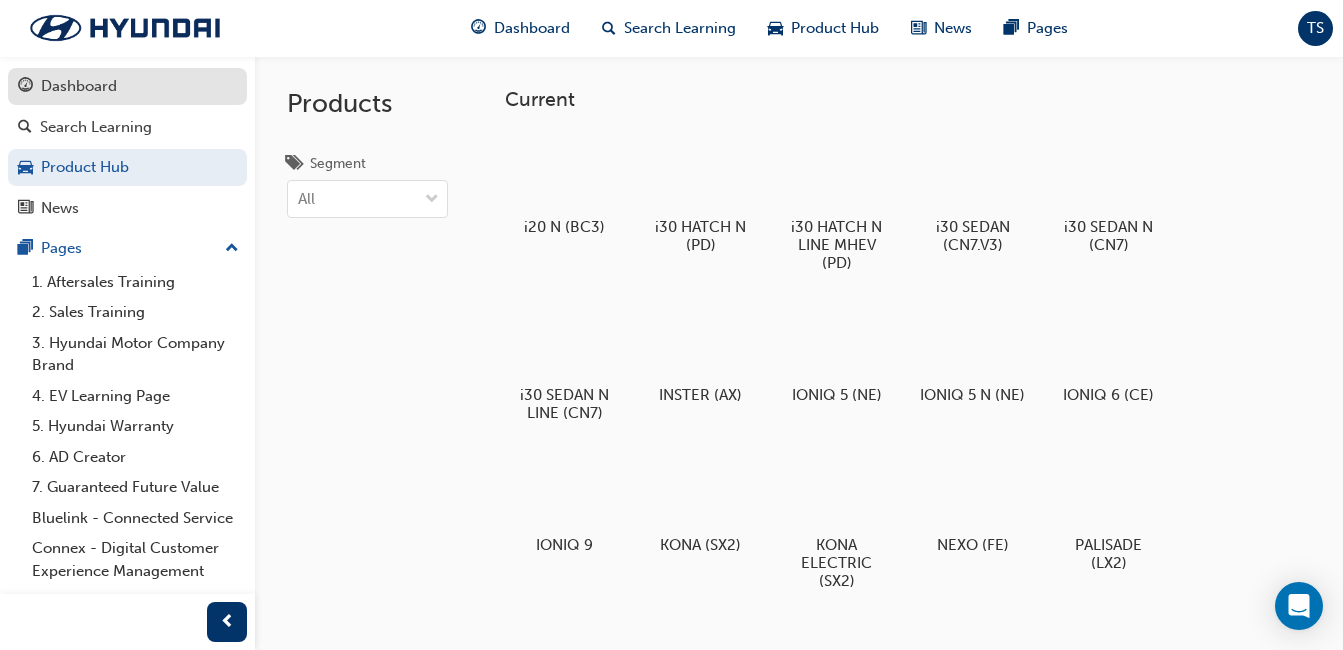 click on "Dashboard" at bounding box center [127, 86] 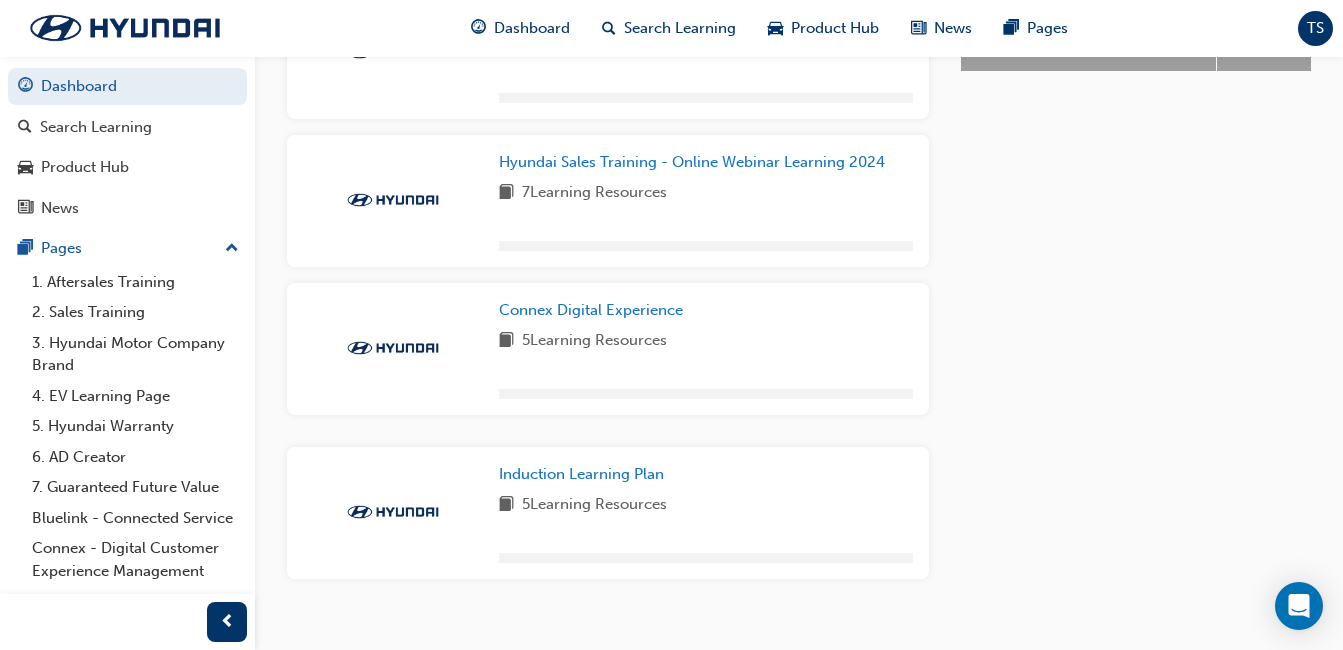 scroll, scrollTop: 1057, scrollLeft: 0, axis: vertical 